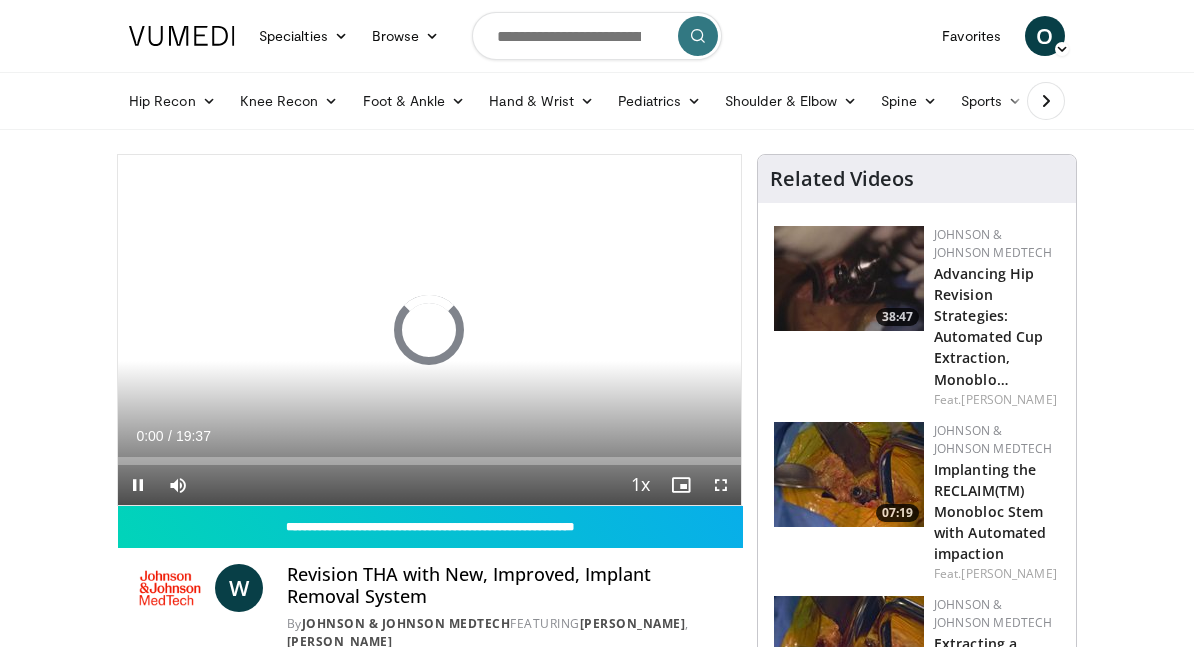 scroll, scrollTop: 0, scrollLeft: 0, axis: both 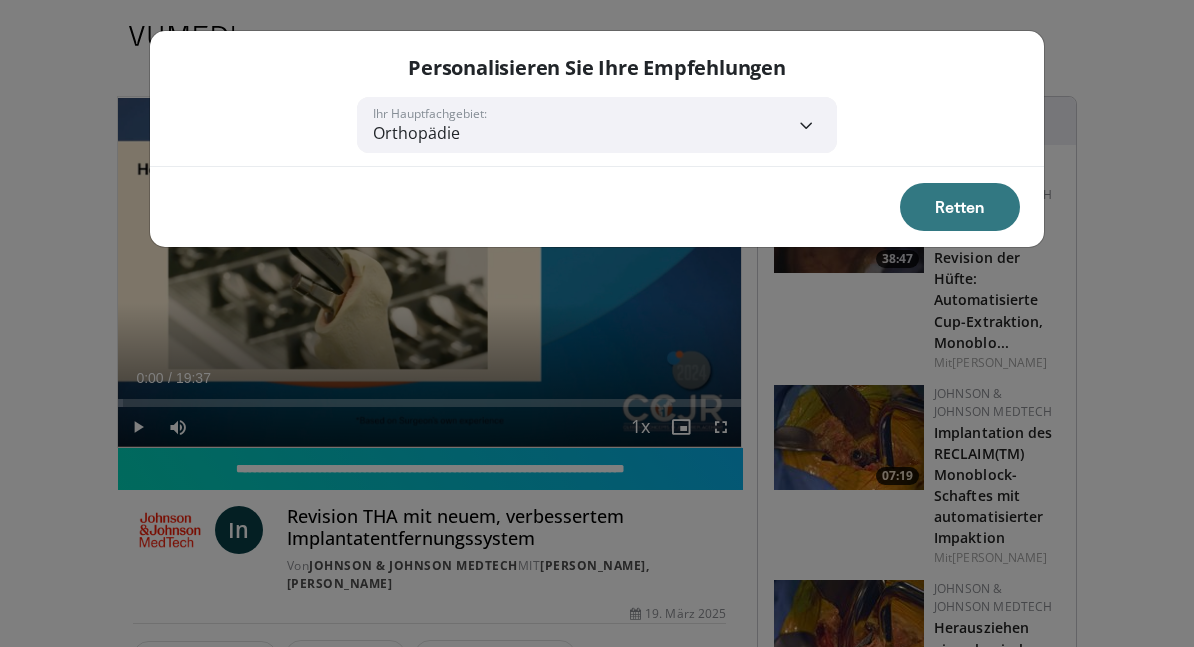 click on "Retten" at bounding box center (960, 207) 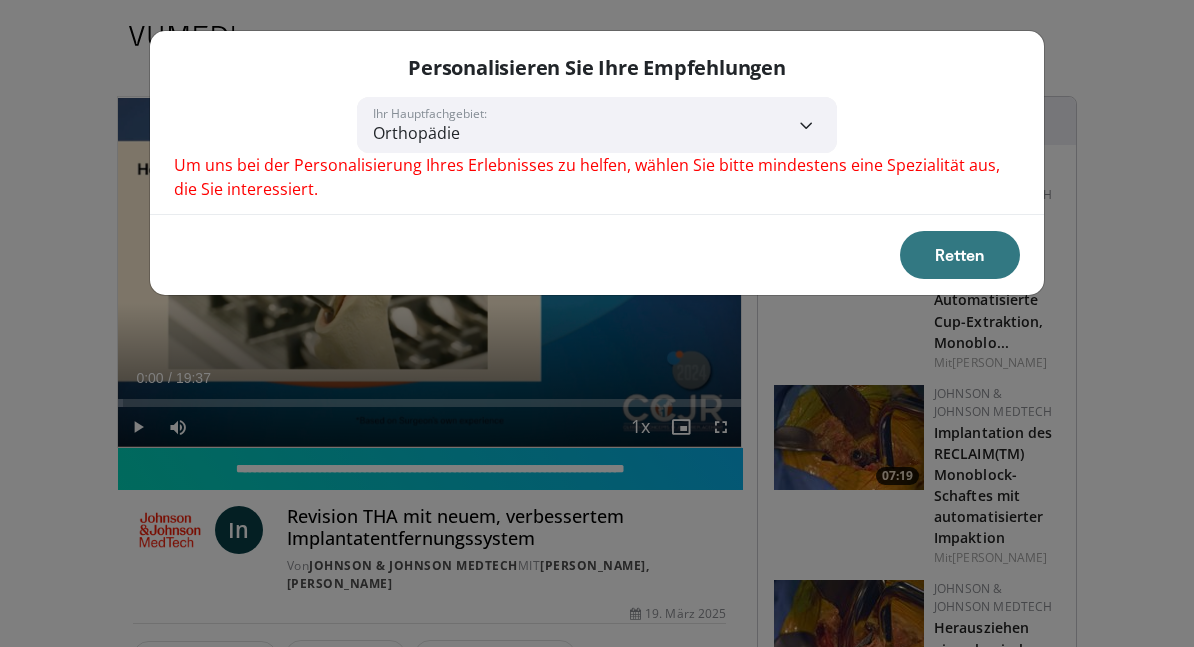 click on "**********" at bounding box center (597, 323) 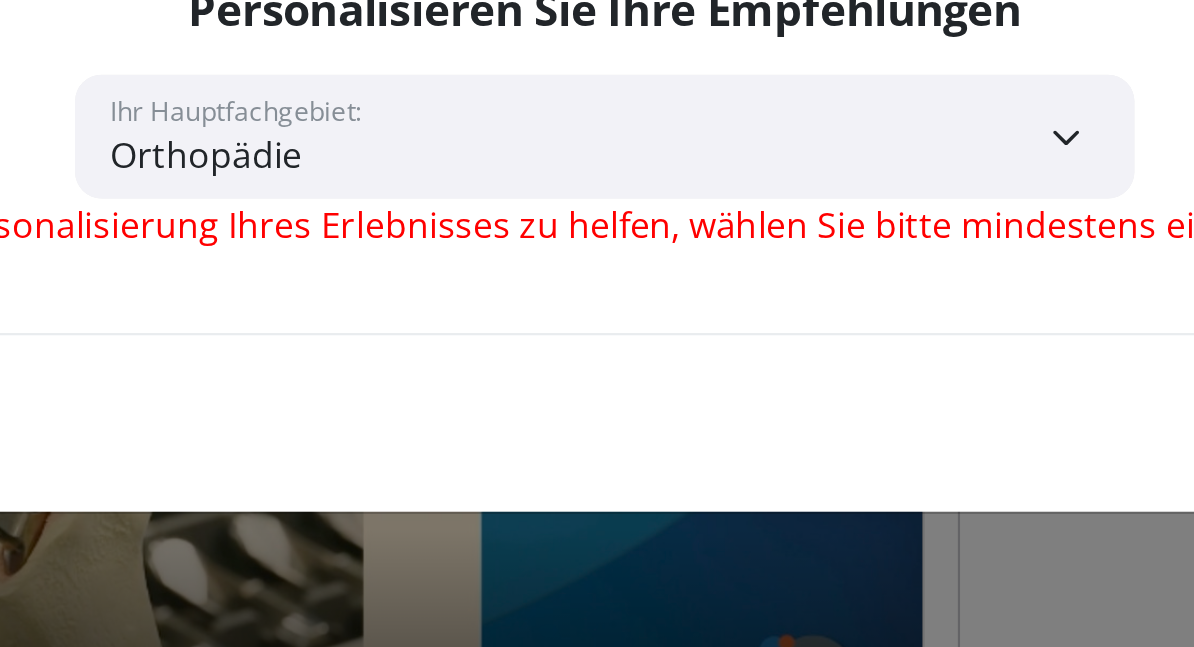 click on "**********" at bounding box center (597, 125) 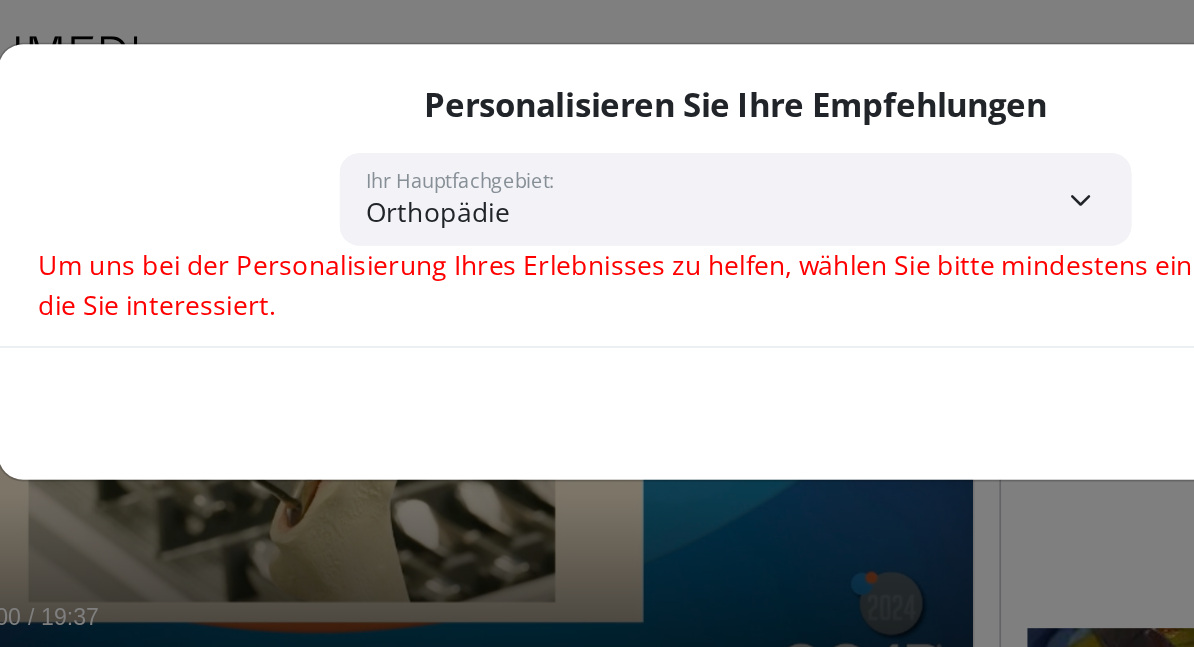 scroll, scrollTop: 0, scrollLeft: 0, axis: both 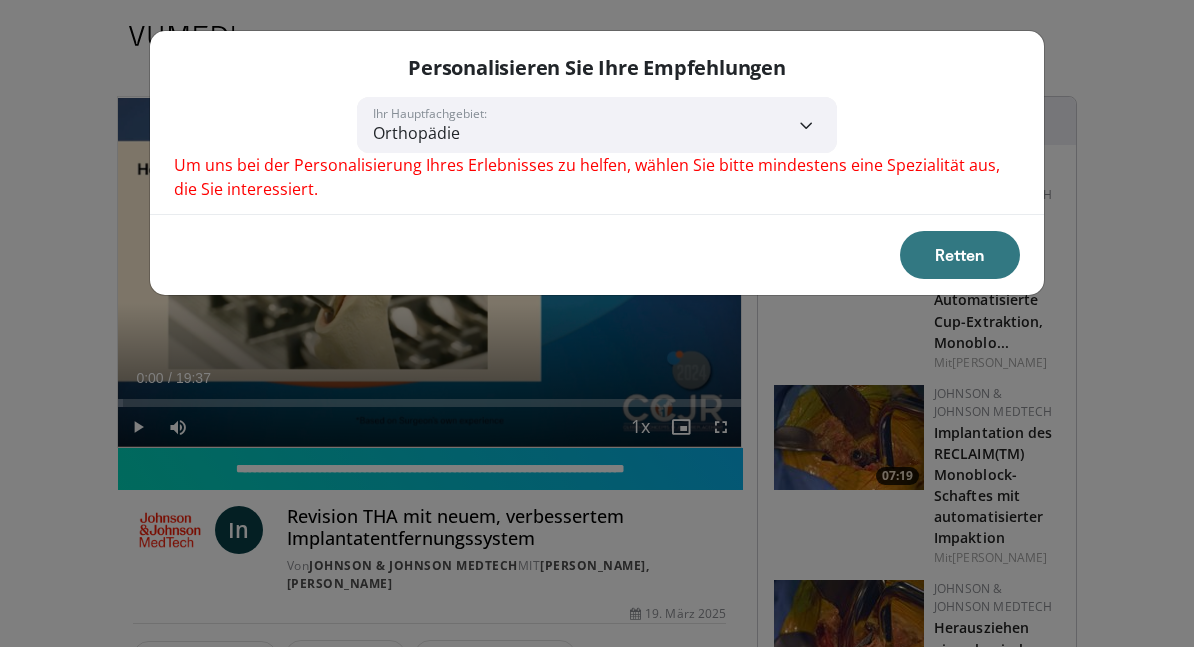 click on "Retten" at bounding box center [960, 255] 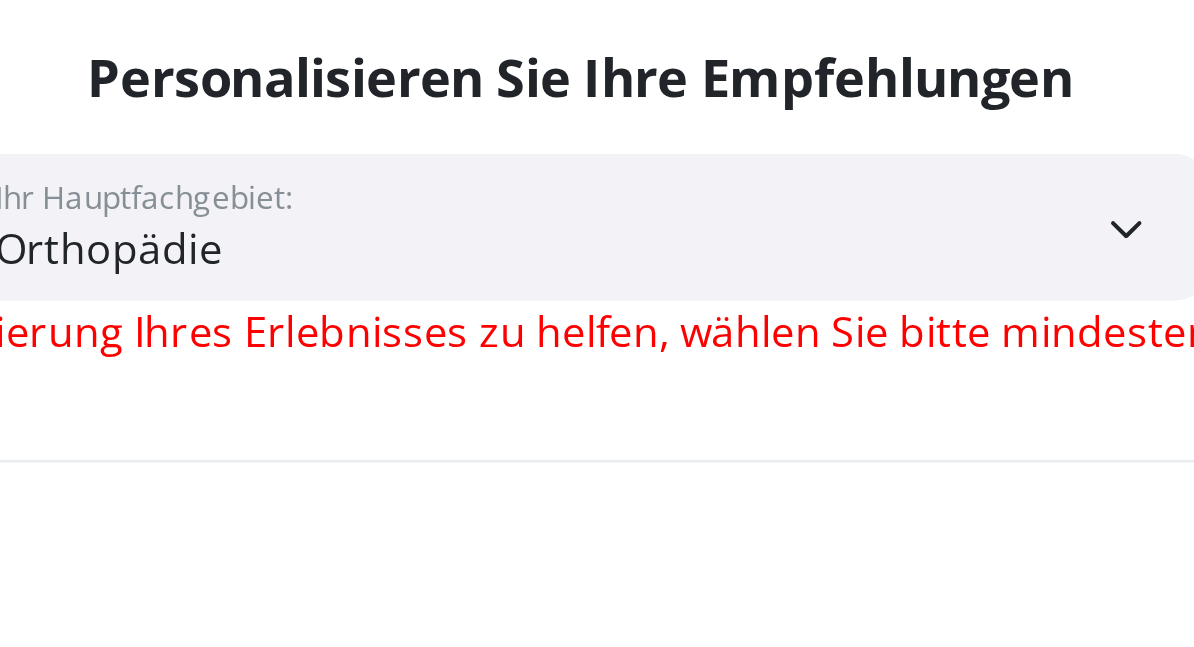 click on "**********" at bounding box center (597, 125) 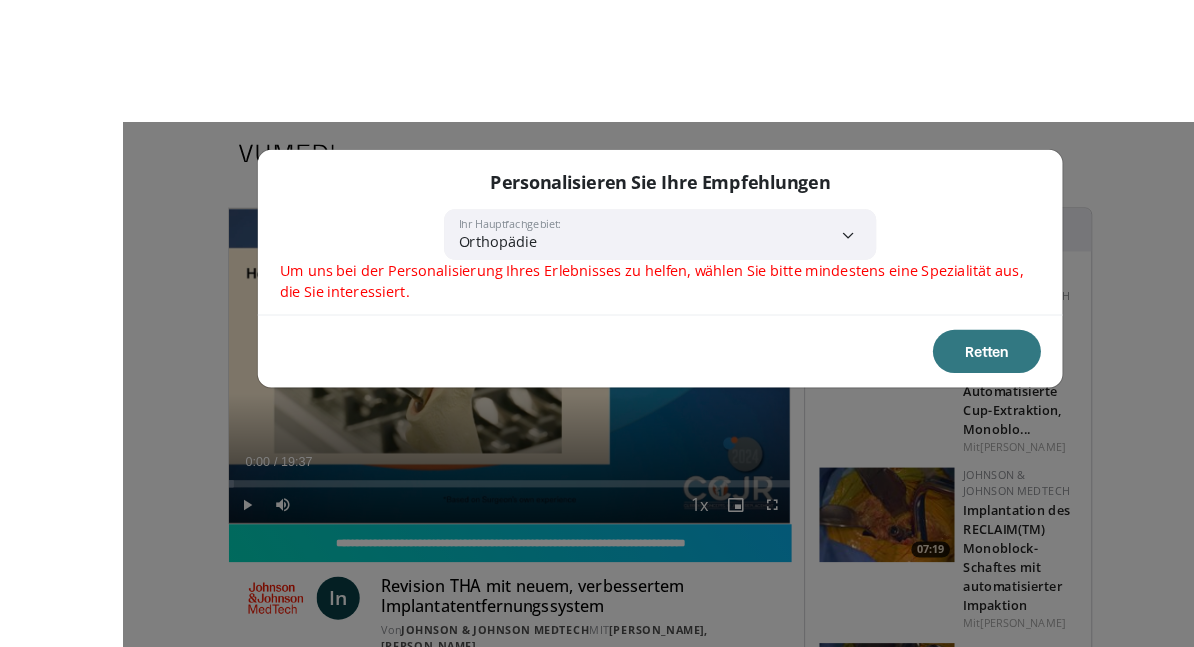 scroll, scrollTop: 0, scrollLeft: 0, axis: both 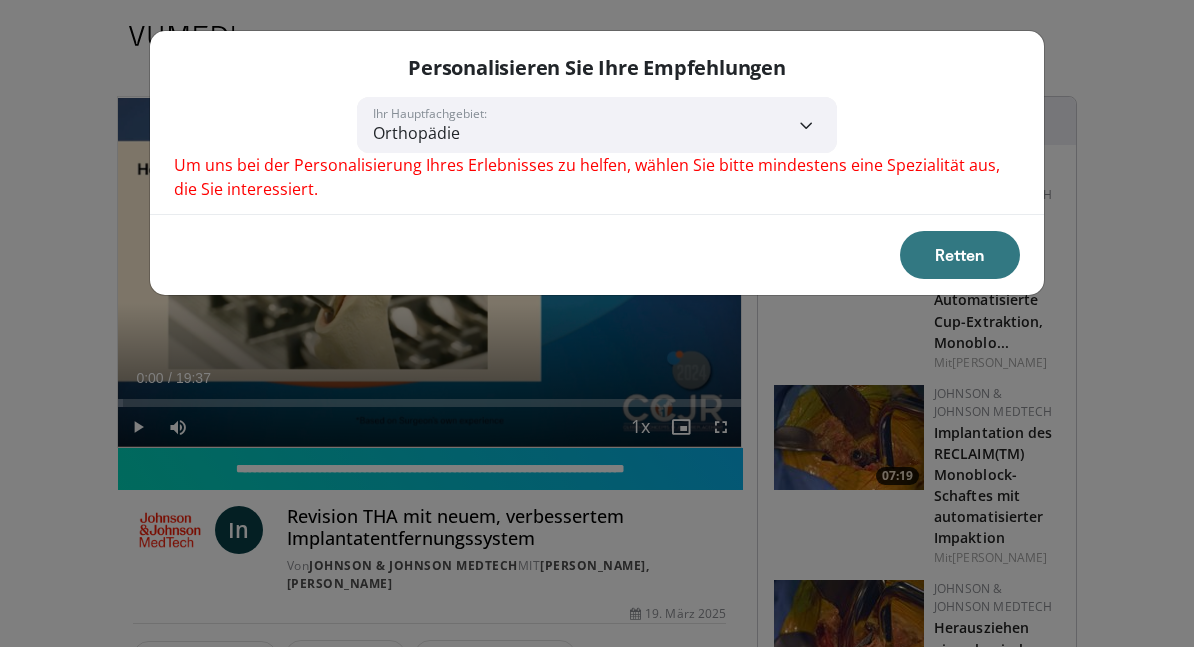 click on "Retten" at bounding box center (960, 255) 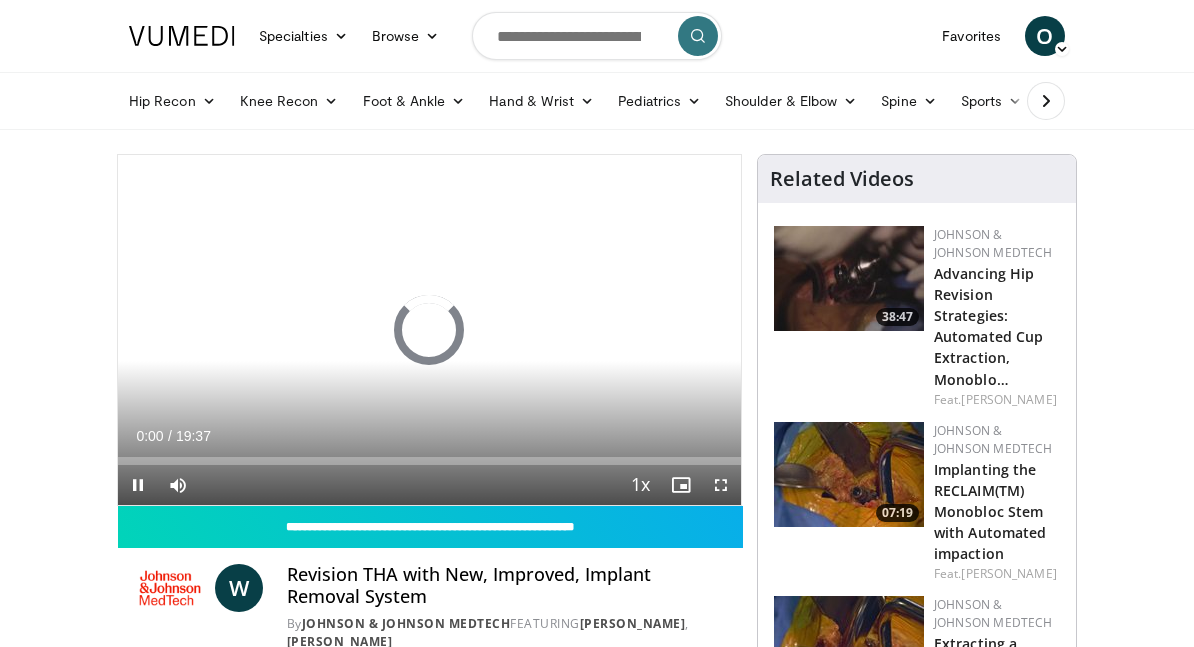 scroll, scrollTop: 0, scrollLeft: 0, axis: both 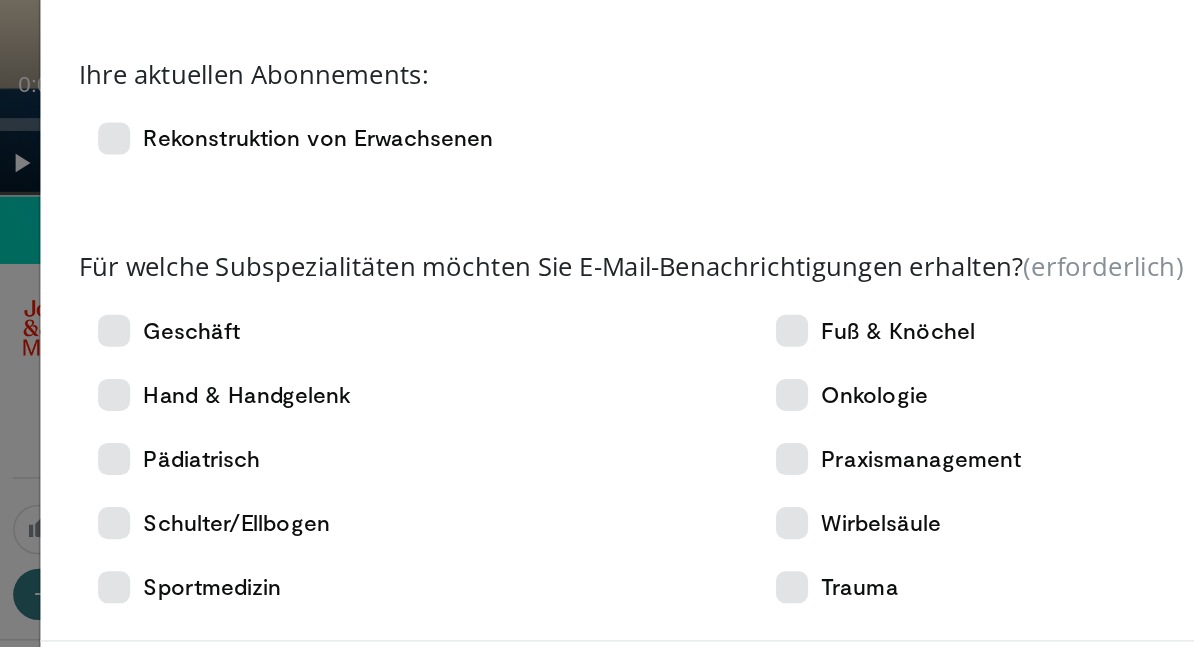 click at bounding box center (196, 493) 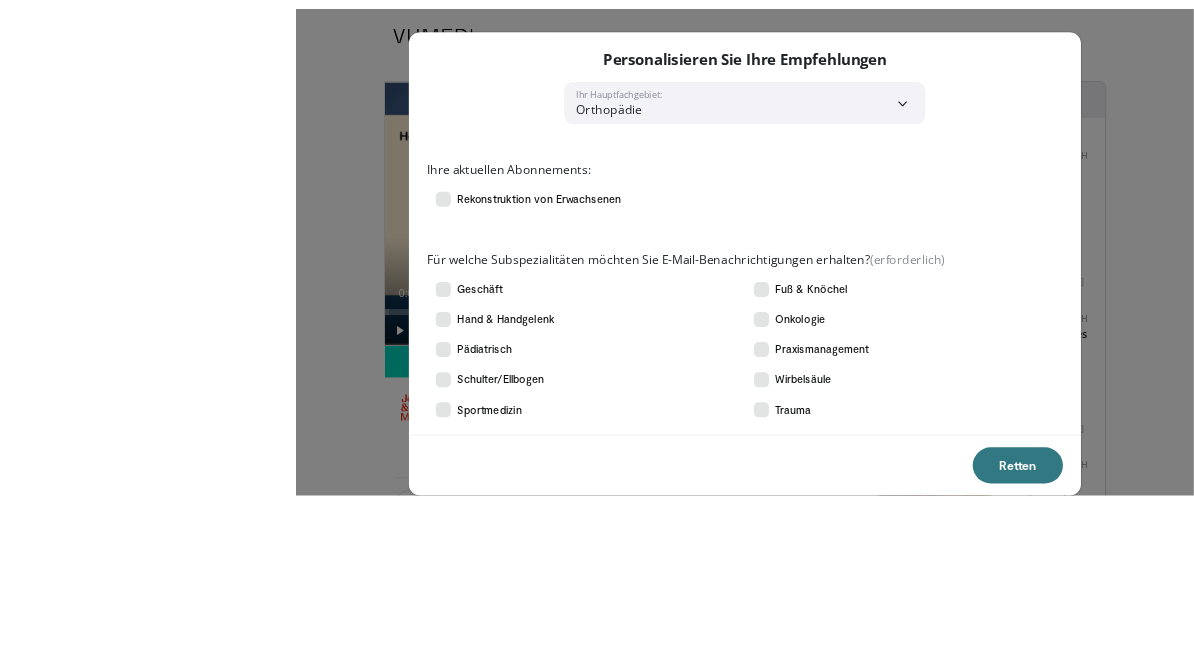 scroll, scrollTop: 184, scrollLeft: 0, axis: vertical 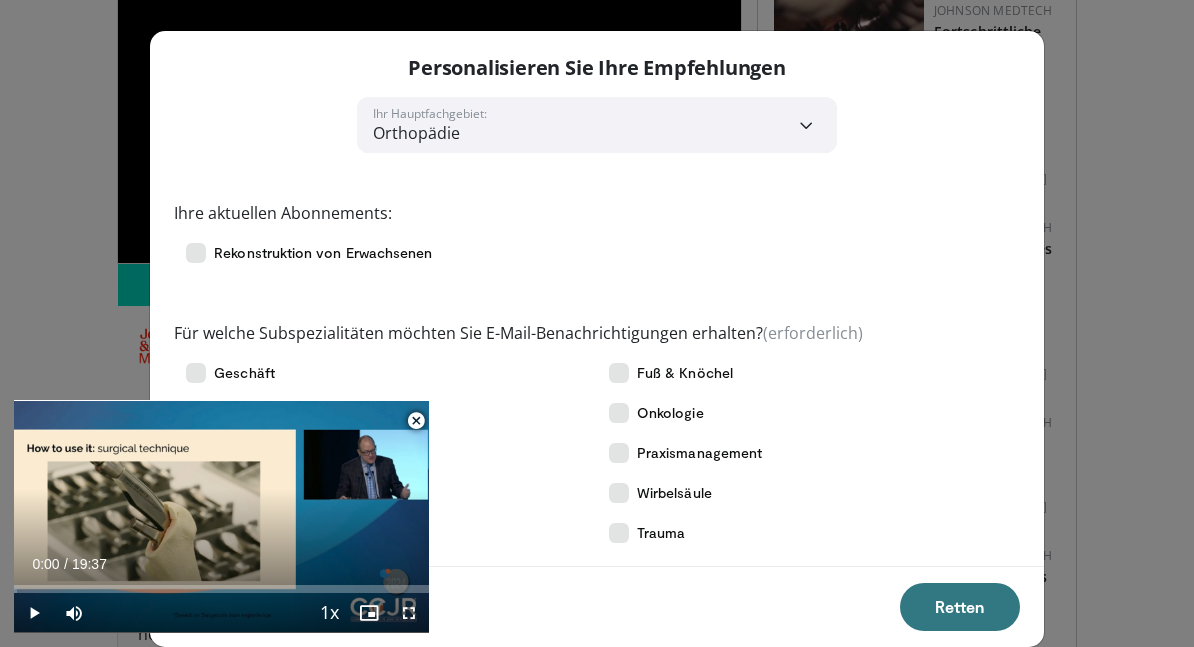 click on "Retten" at bounding box center (960, 607) 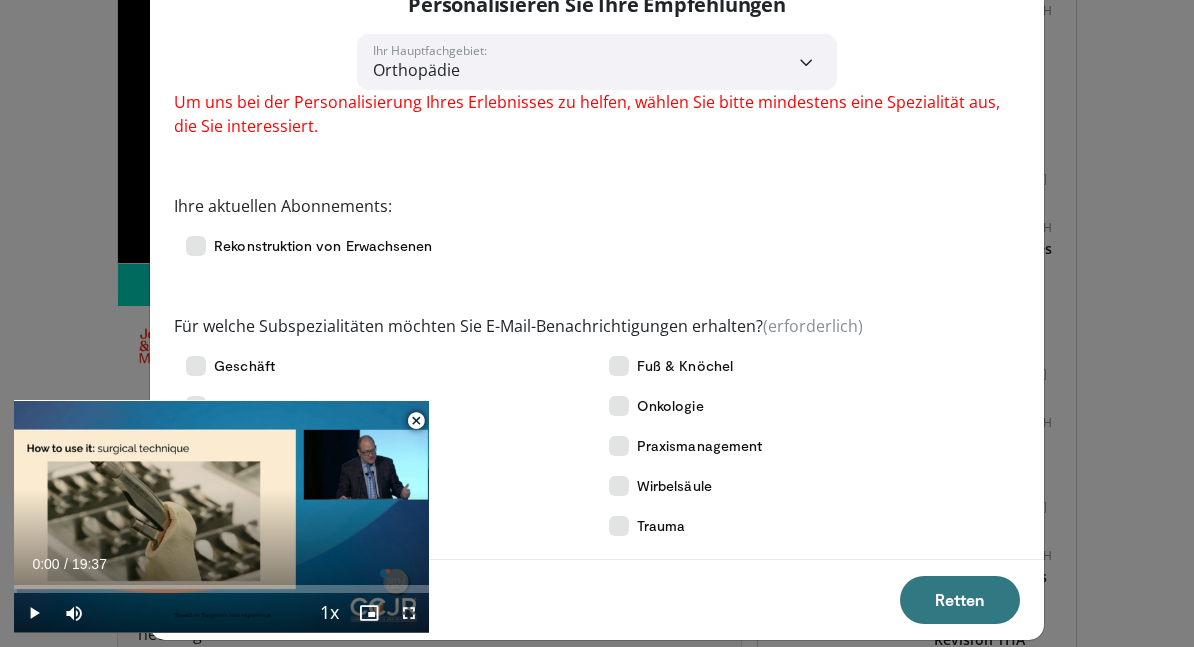 scroll, scrollTop: 62, scrollLeft: 0, axis: vertical 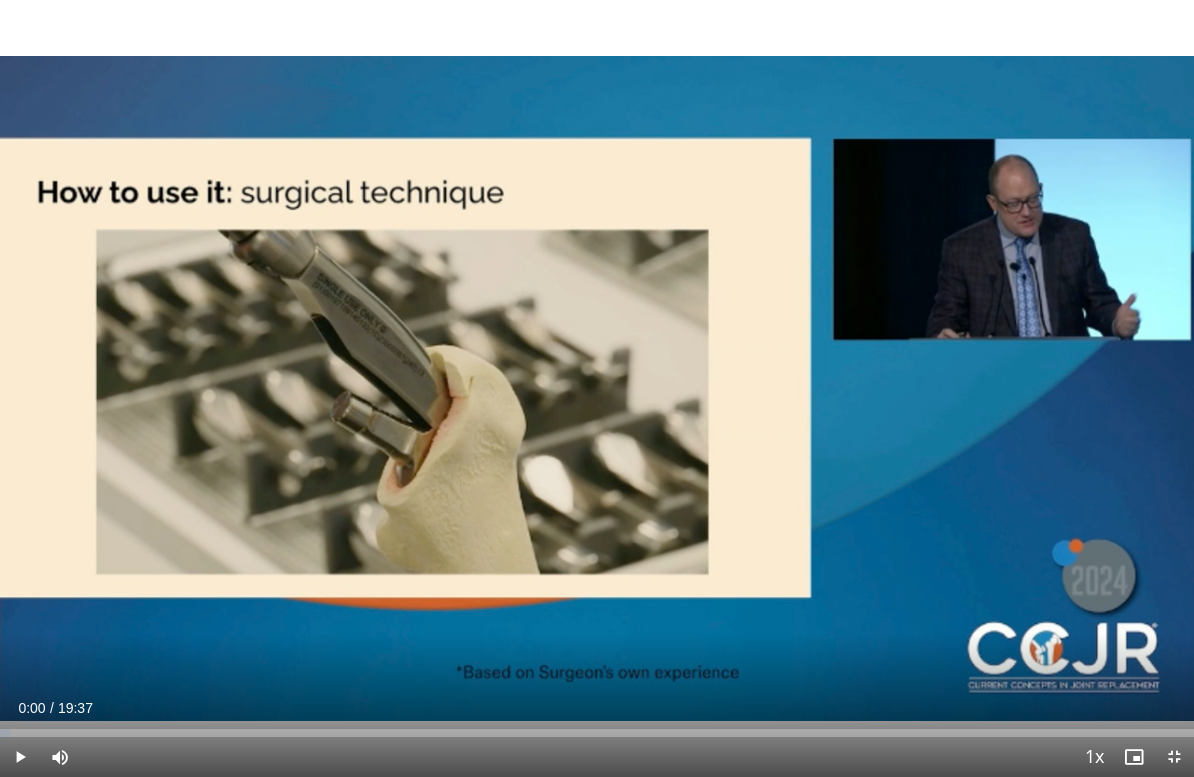 click on "Spezialitäten
Adult & Family Medicine
Allergy, [MEDICAL_DATA], Immunology
Anesthesiology
Cardiology
Dental
Dermatology
Endocrinology
Gastroenterology & Hepatology
[MEDICAL_DATA]
Hematology & Oncology
[MEDICAL_DATA]
Nephrology
Neurology
[GEOGRAPHIC_DATA]
Obstetrics & Gynecology
Ophthalmology
Oral Maxillofacial
Orthopaedics
Otolaryngology
Pediatrics
Plastic Surgery
[GEOGRAPHIC_DATA]
Psychiatry
Pulmonology
Radiation Oncology
[MEDICAL_DATA]
Rheumatology
Urology
Blättern" at bounding box center (597, 364) 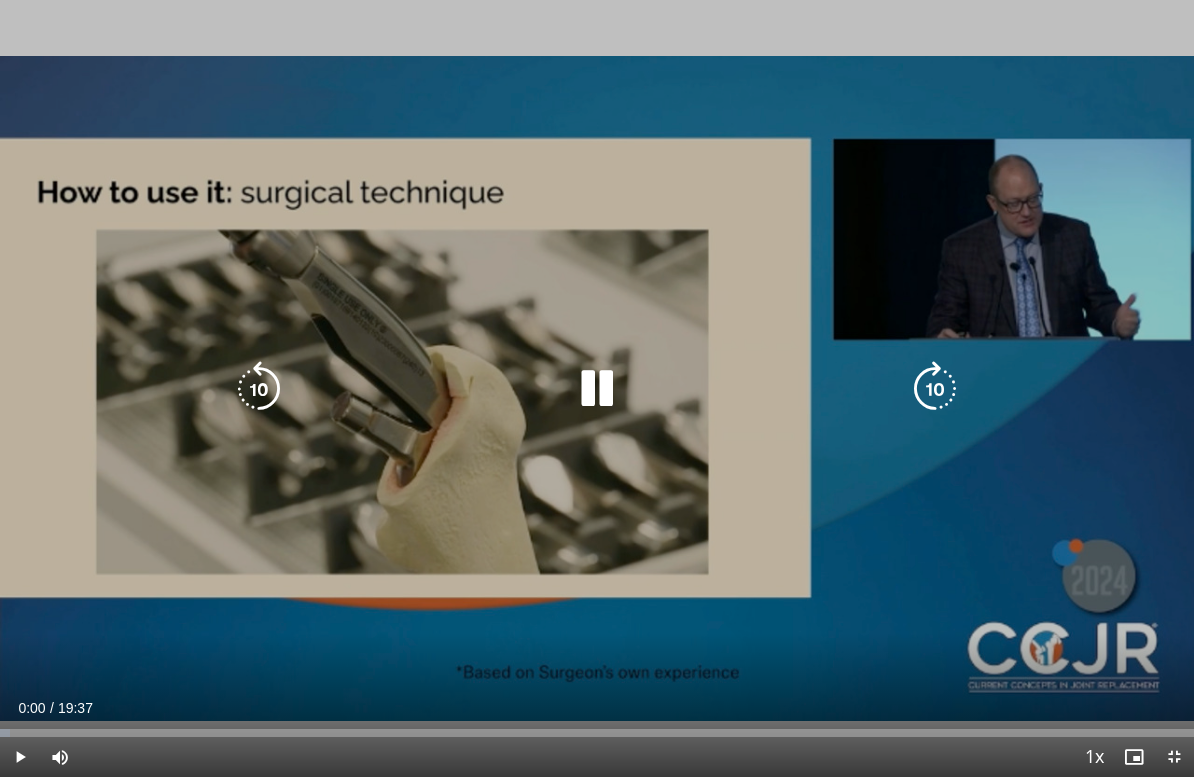 click at bounding box center (597, 389) 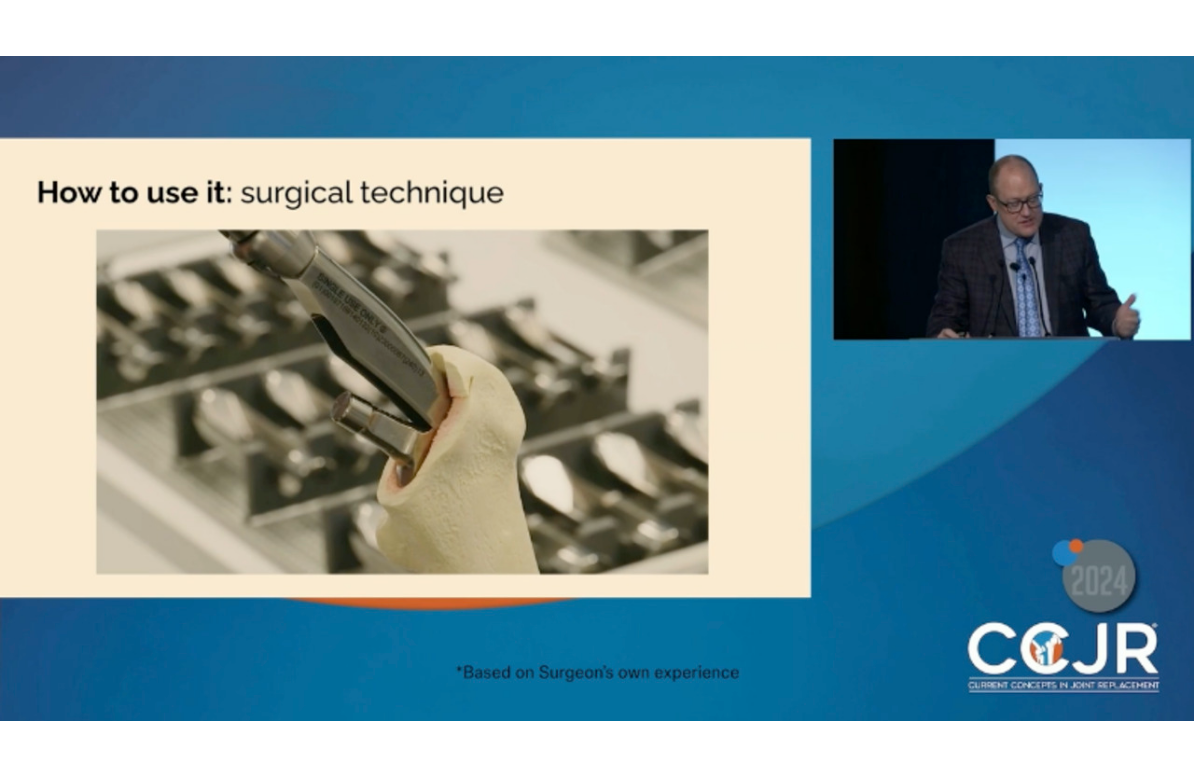 scroll, scrollTop: 24, scrollLeft: 0, axis: vertical 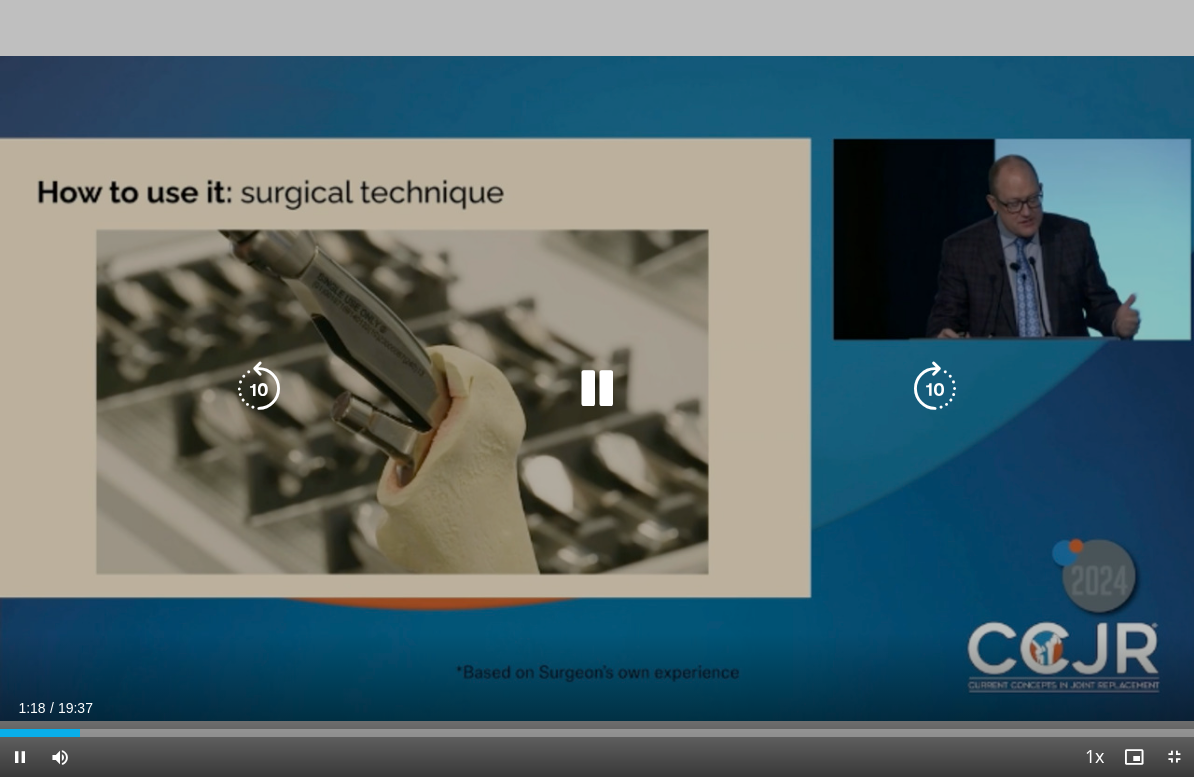 click at bounding box center (597, 389) 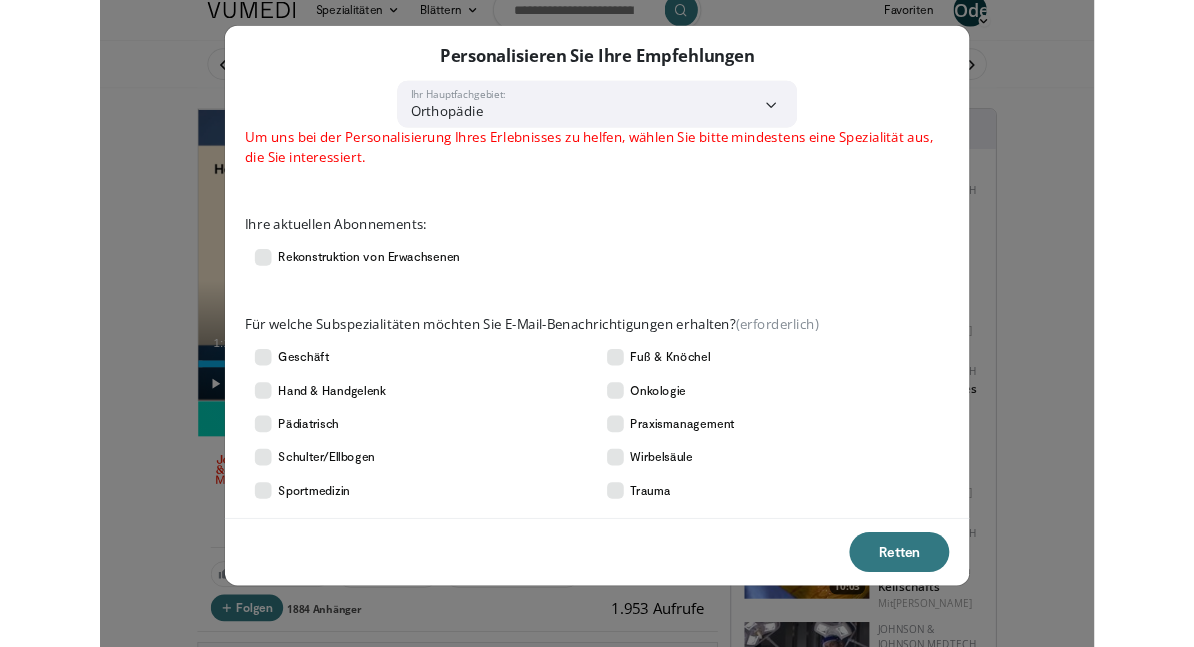 scroll, scrollTop: 184, scrollLeft: 0, axis: vertical 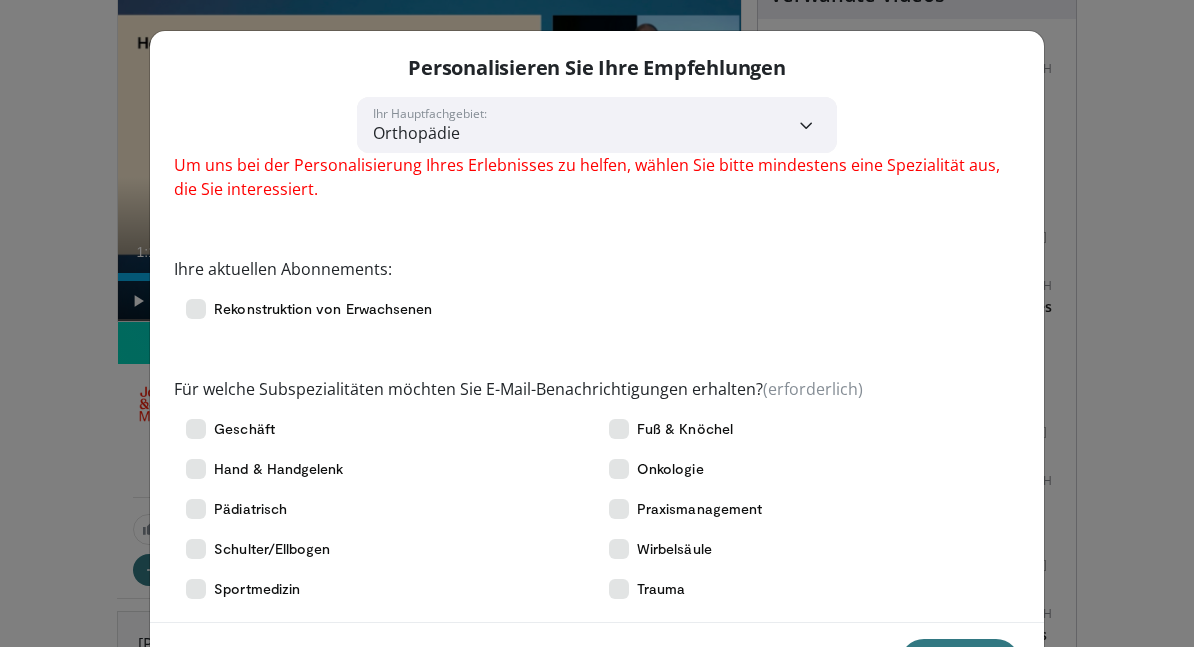 click on "**********" at bounding box center (597, 323) 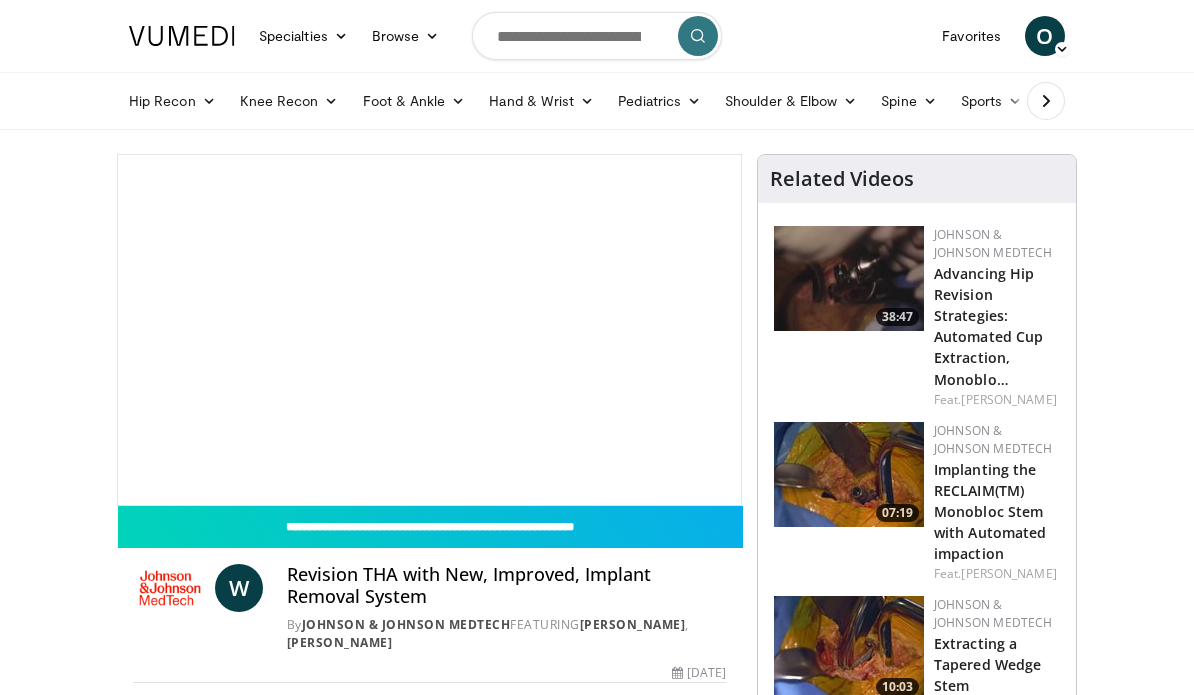 scroll, scrollTop: 0, scrollLeft: 0, axis: both 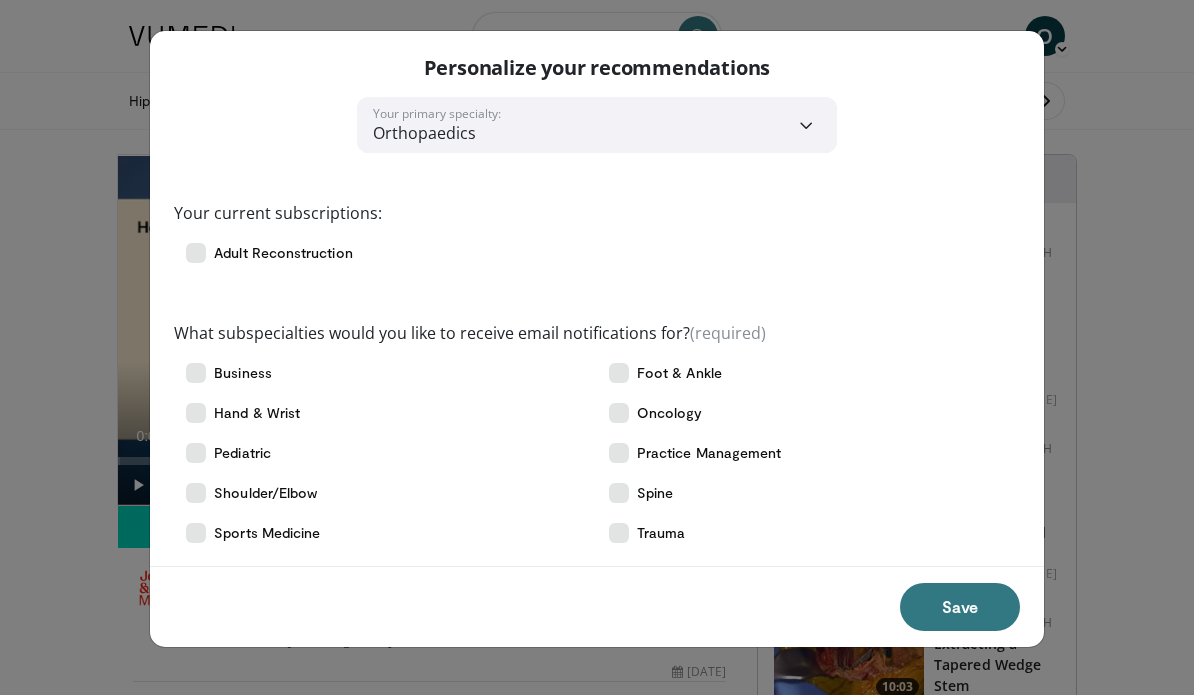 click on "**********" at bounding box center (597, 347) 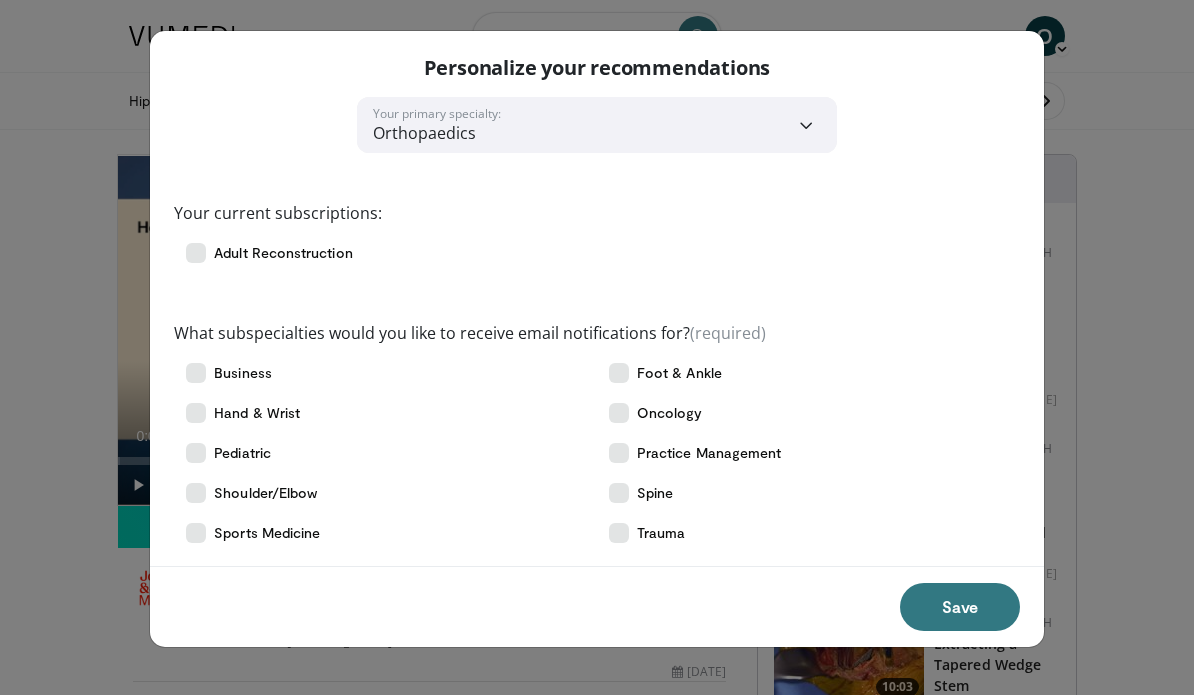 click on "Save" at bounding box center (960, 607) 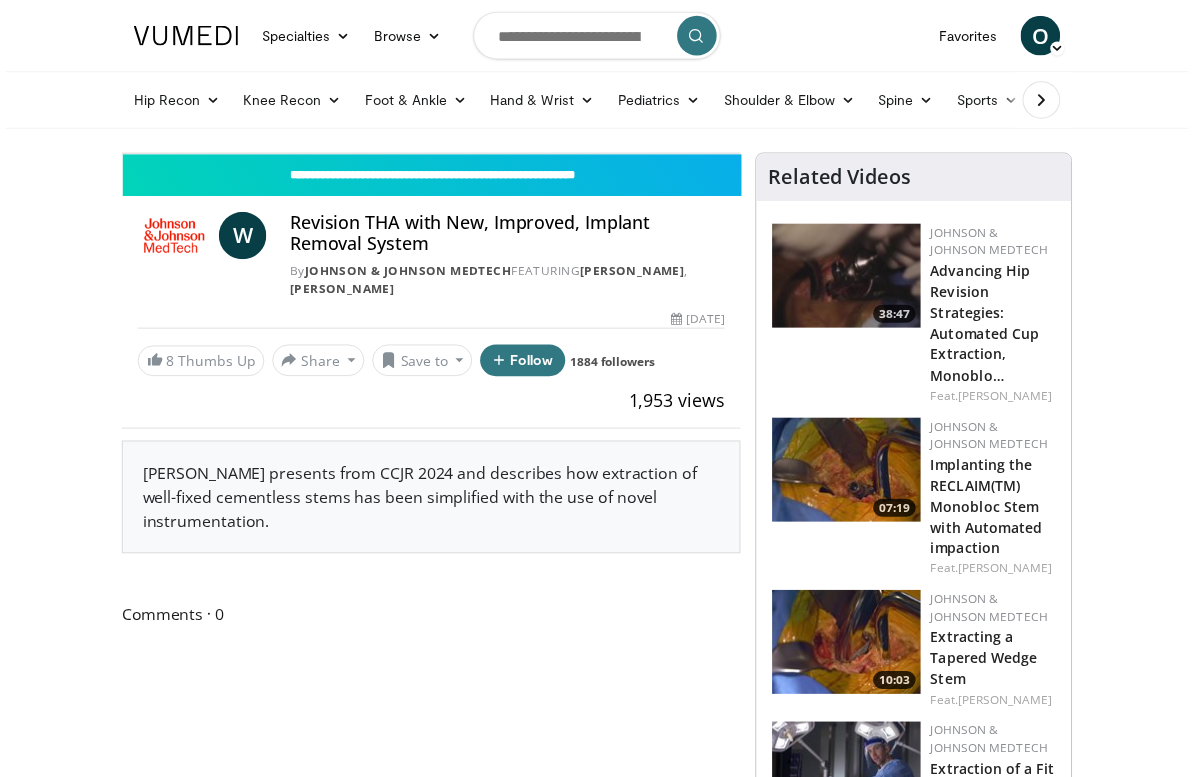 scroll, scrollTop: 24, scrollLeft: 0, axis: vertical 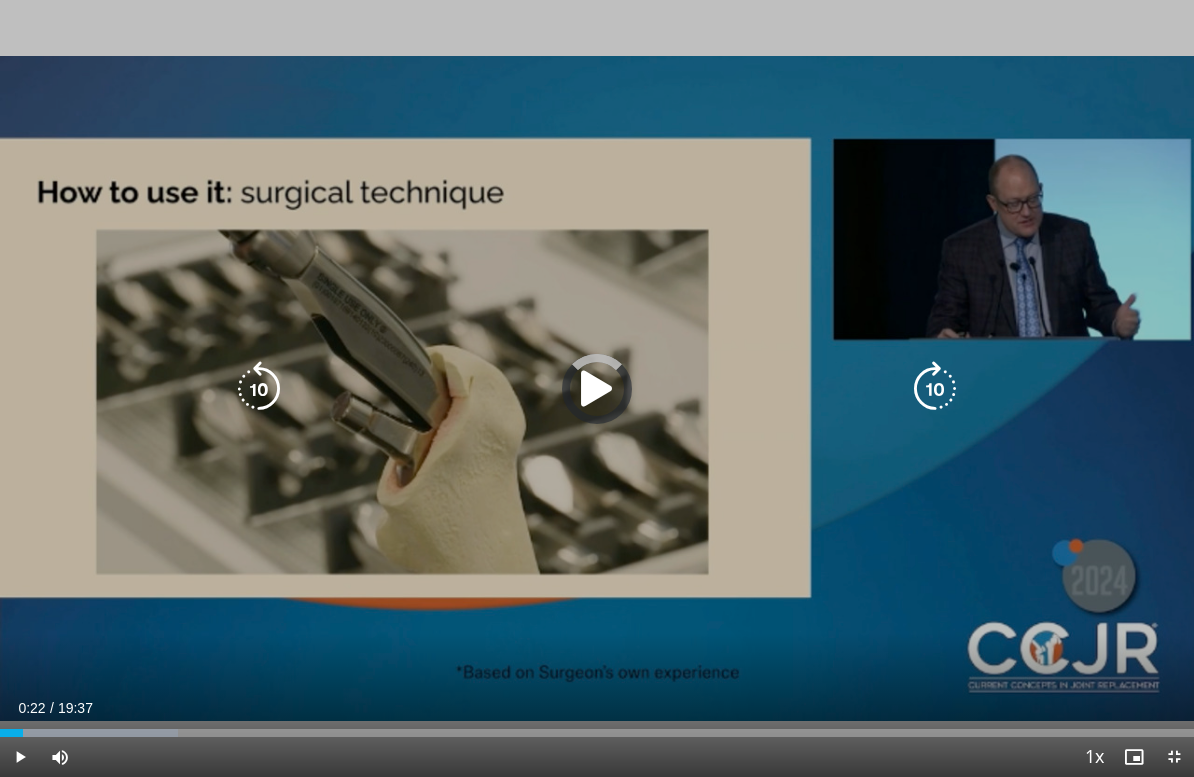 click at bounding box center [11, 733] 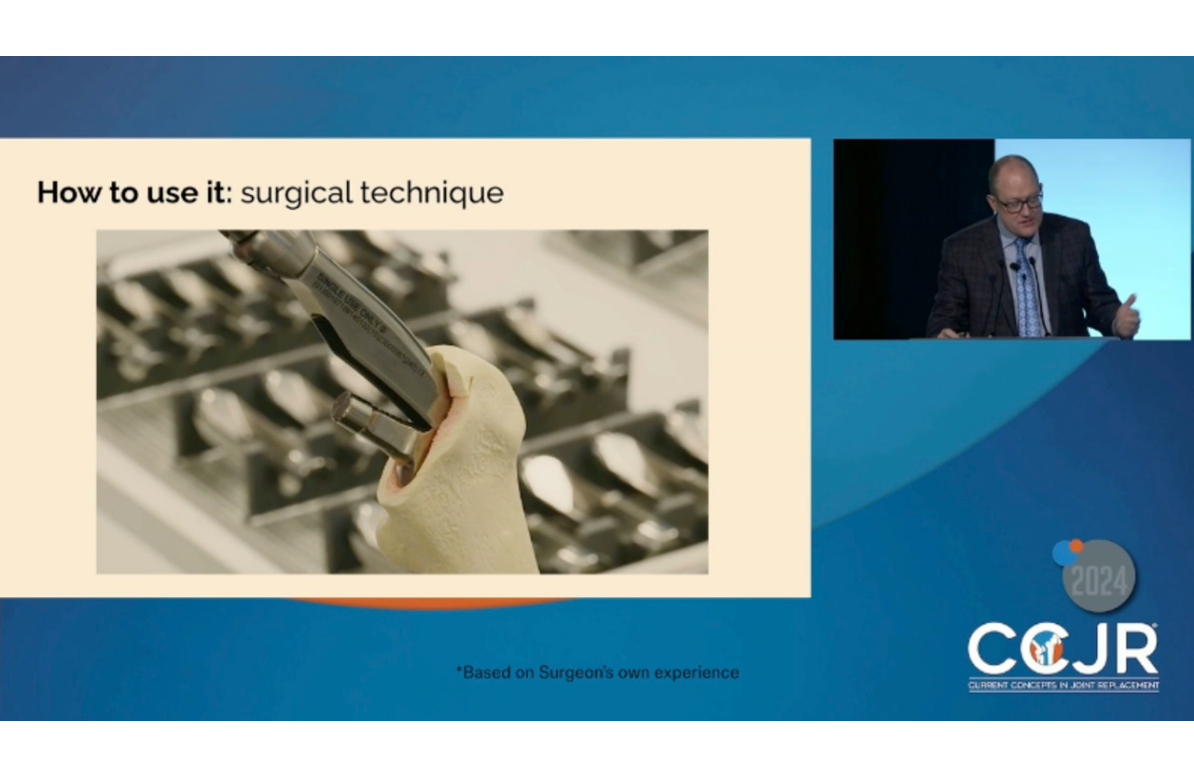 scroll, scrollTop: 72, scrollLeft: 0, axis: vertical 